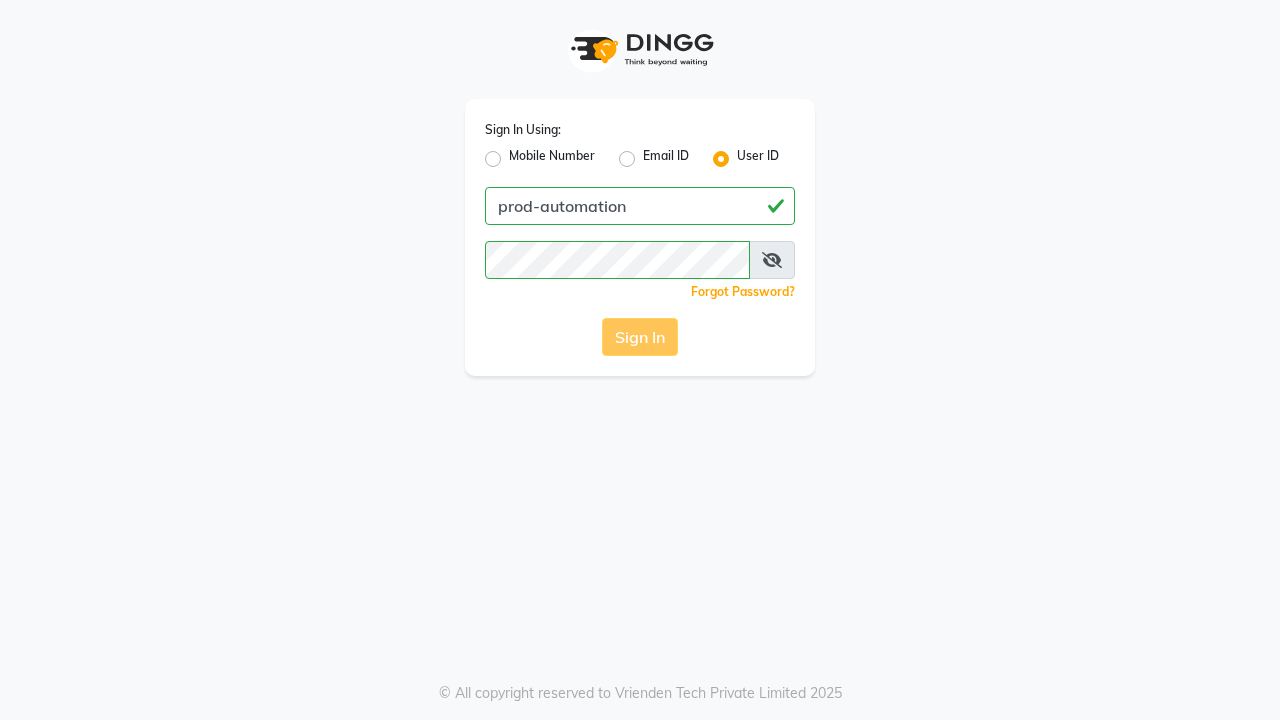 scroll, scrollTop: 0, scrollLeft: 0, axis: both 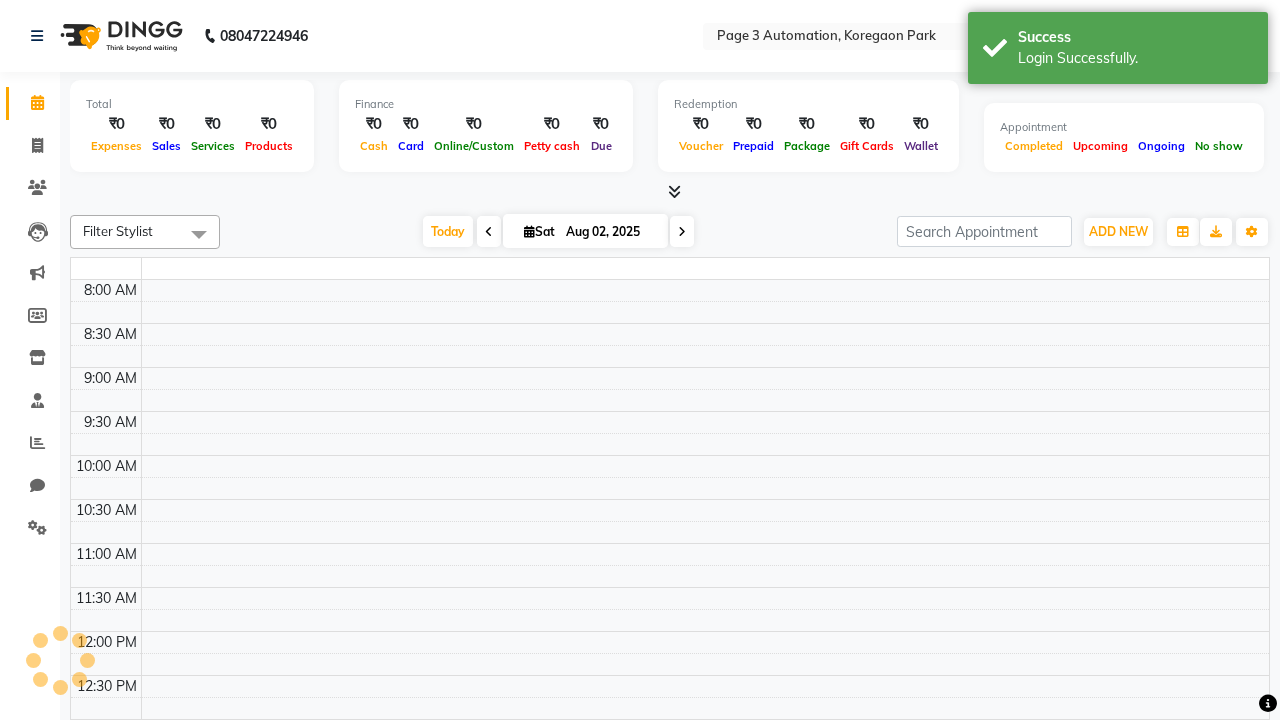 select on "en" 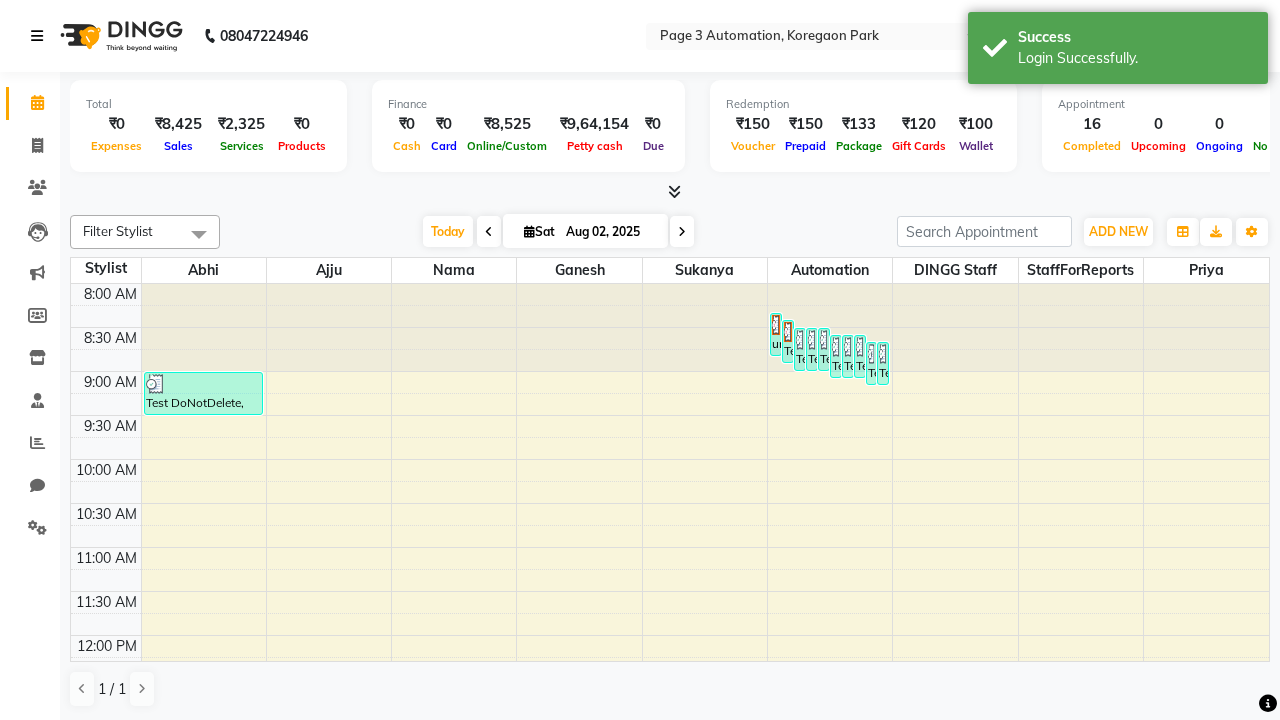 click at bounding box center (37, 36) 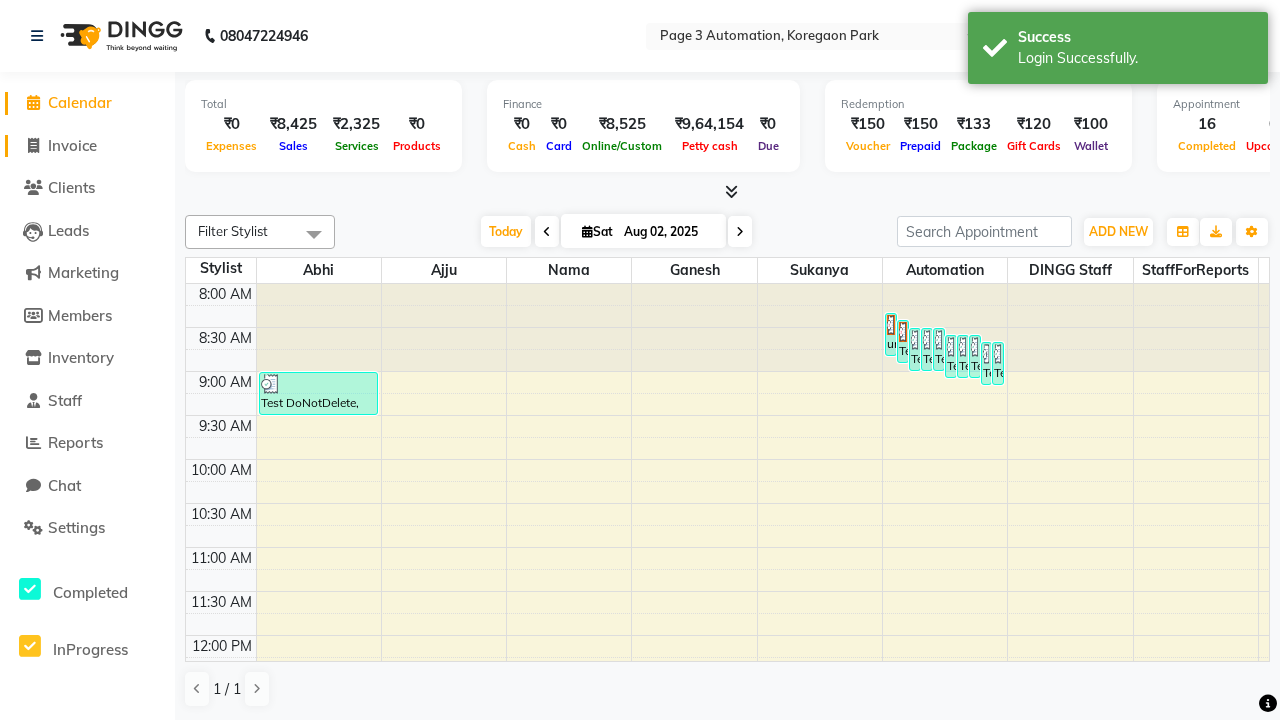 click on "Invoice" 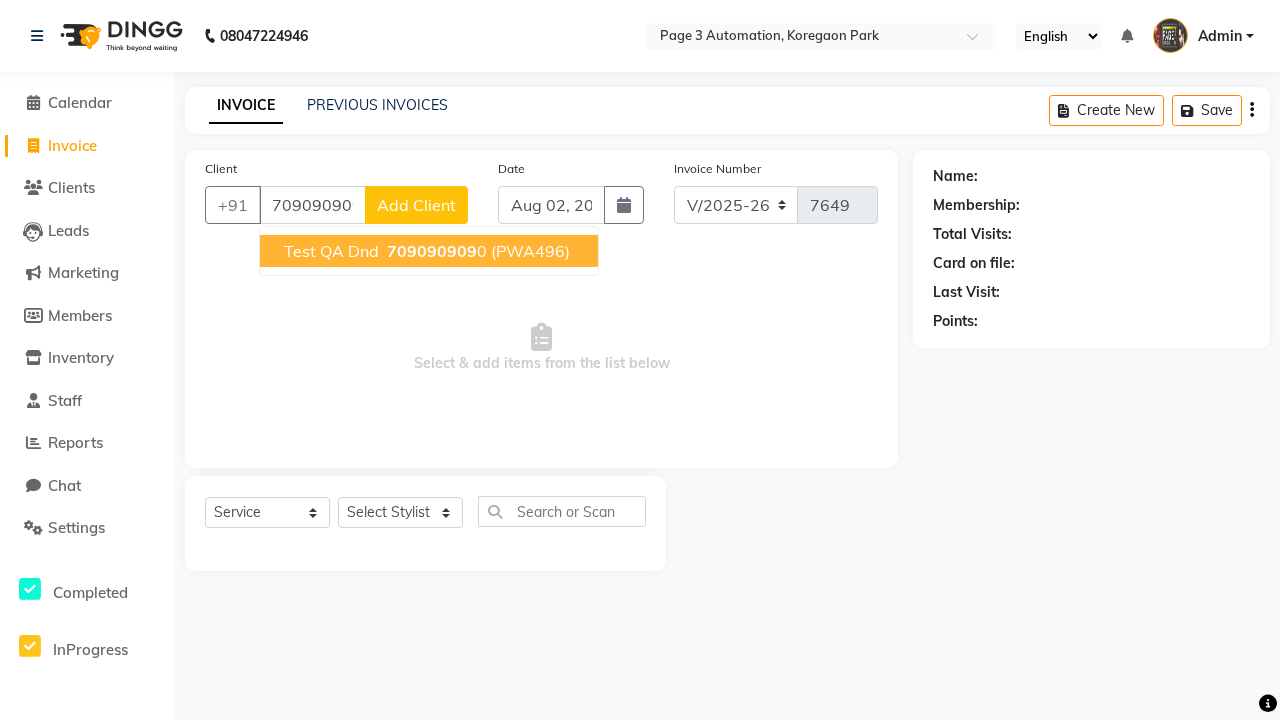 click on "709090909" at bounding box center (432, 251) 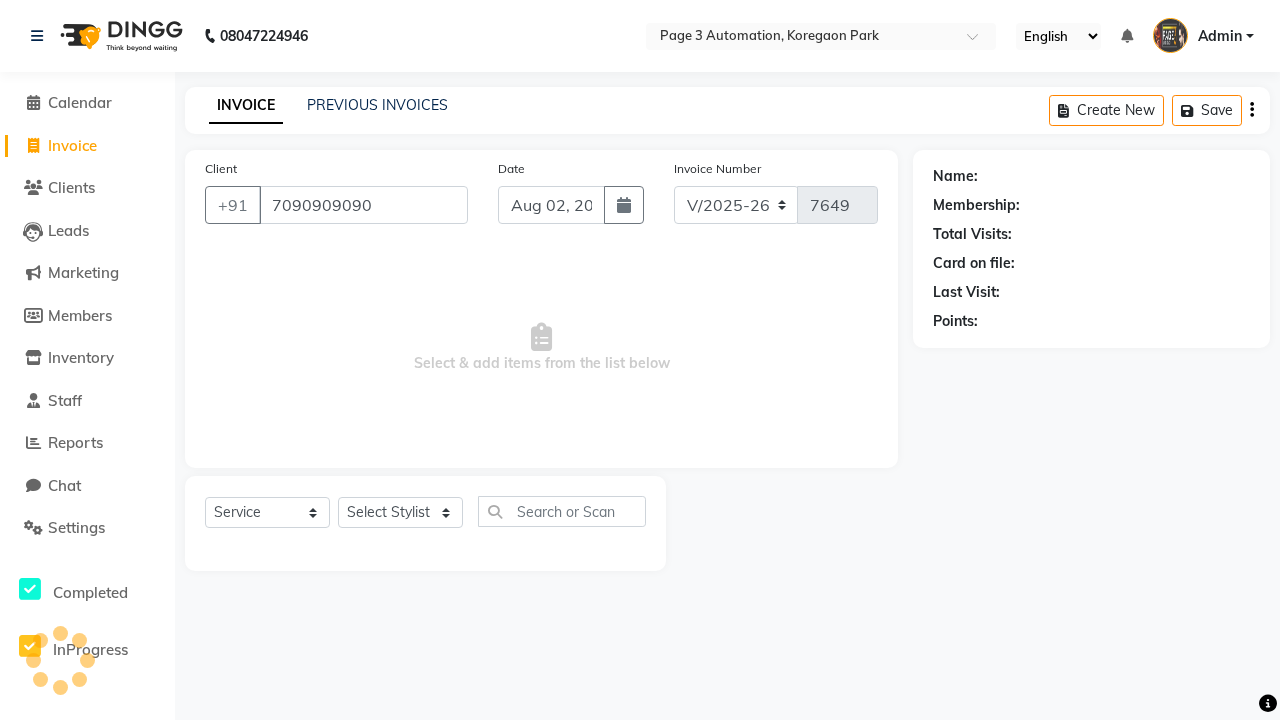 type on "7090909090" 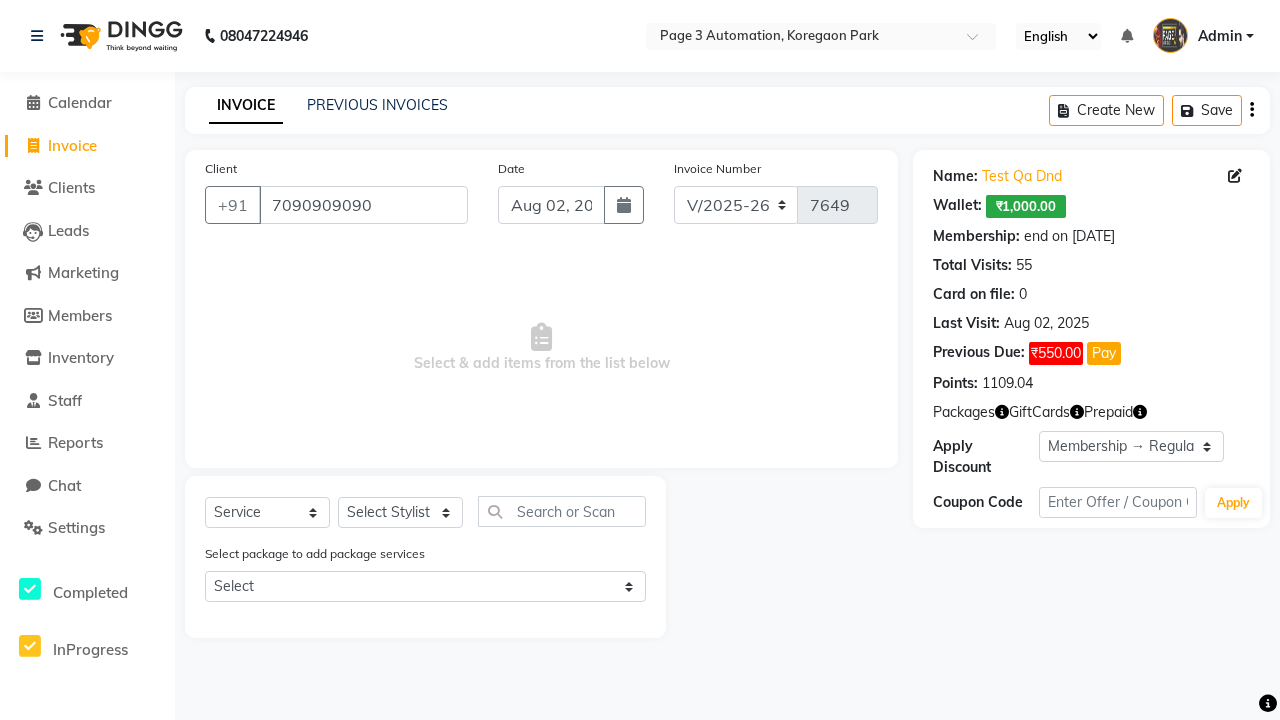 select on "0:" 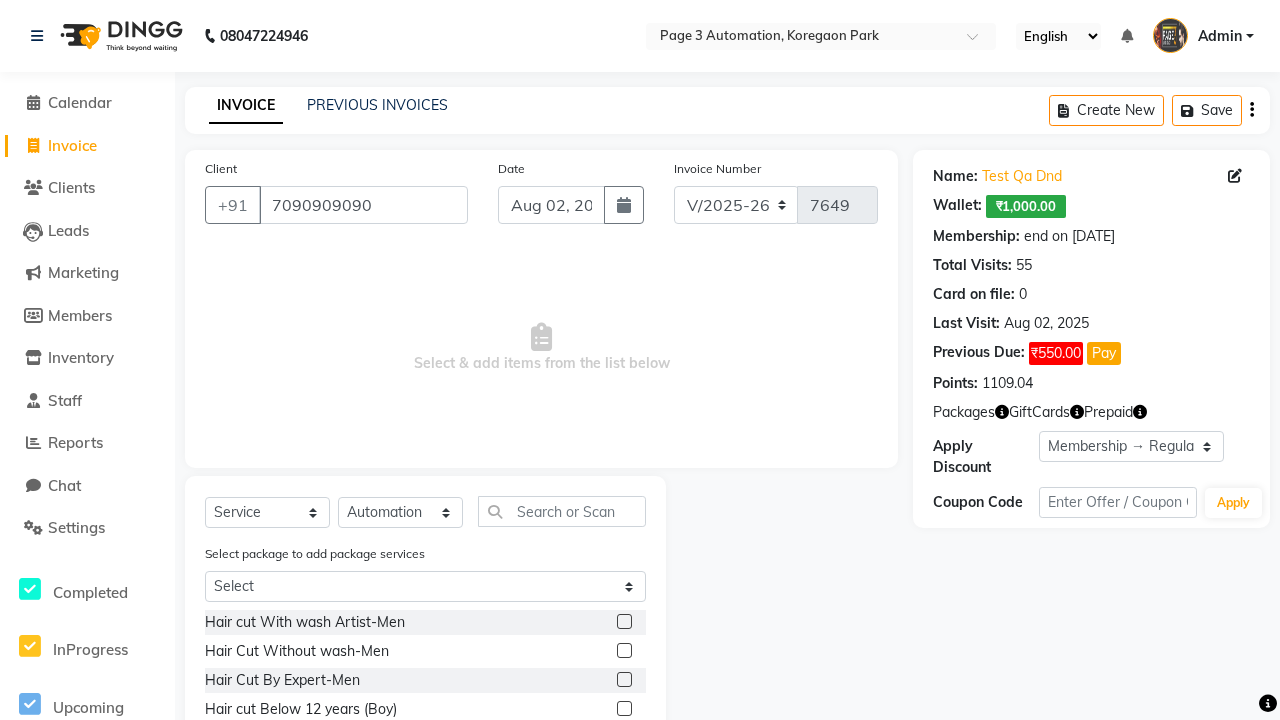 click 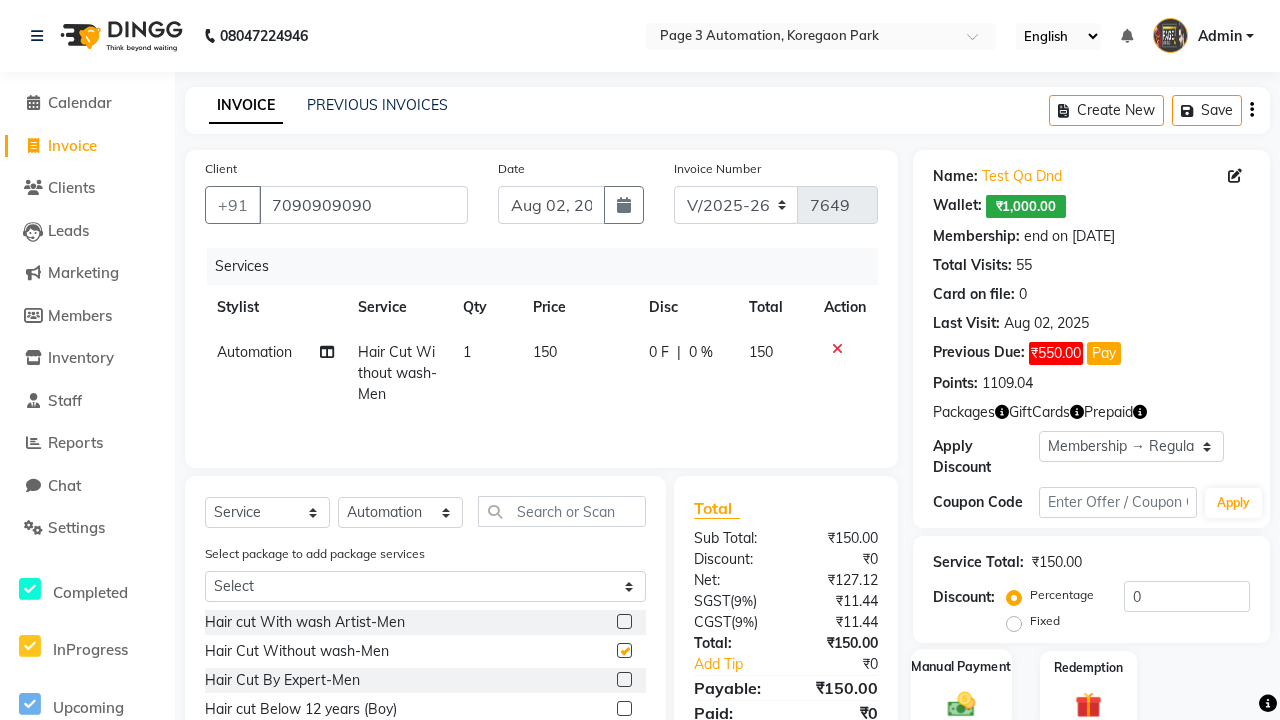 click 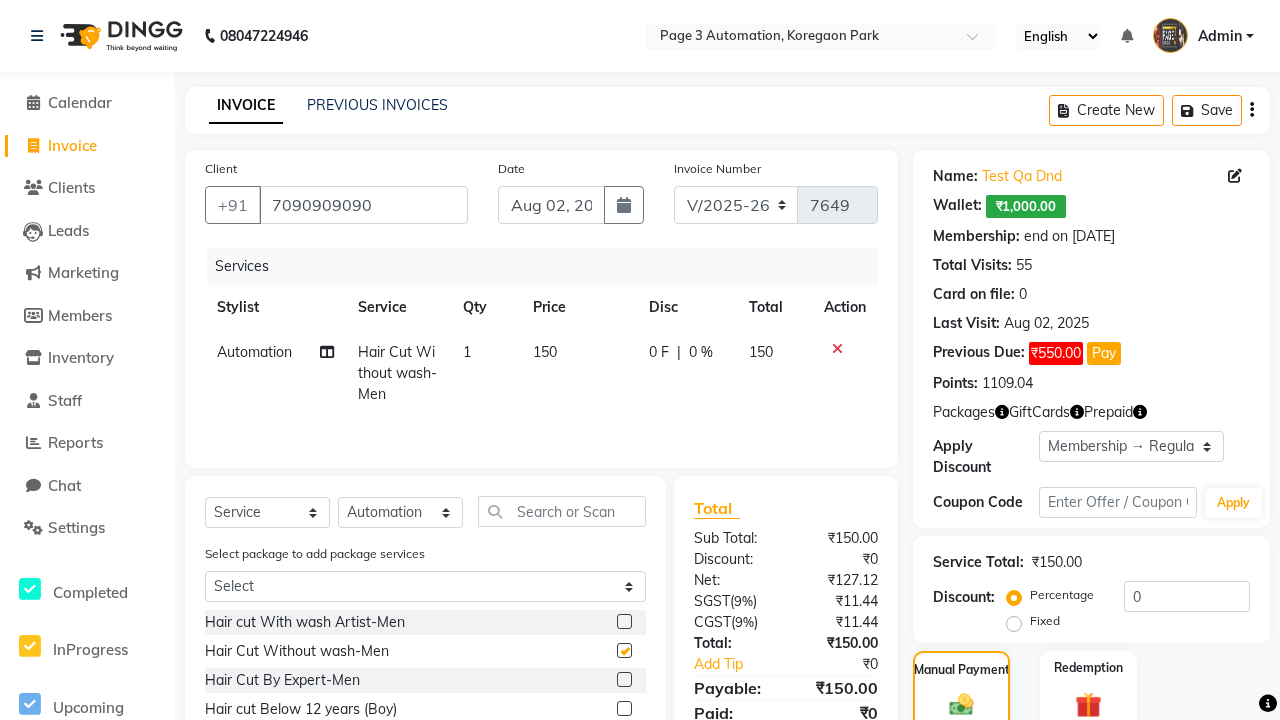 click on "ONLINE" 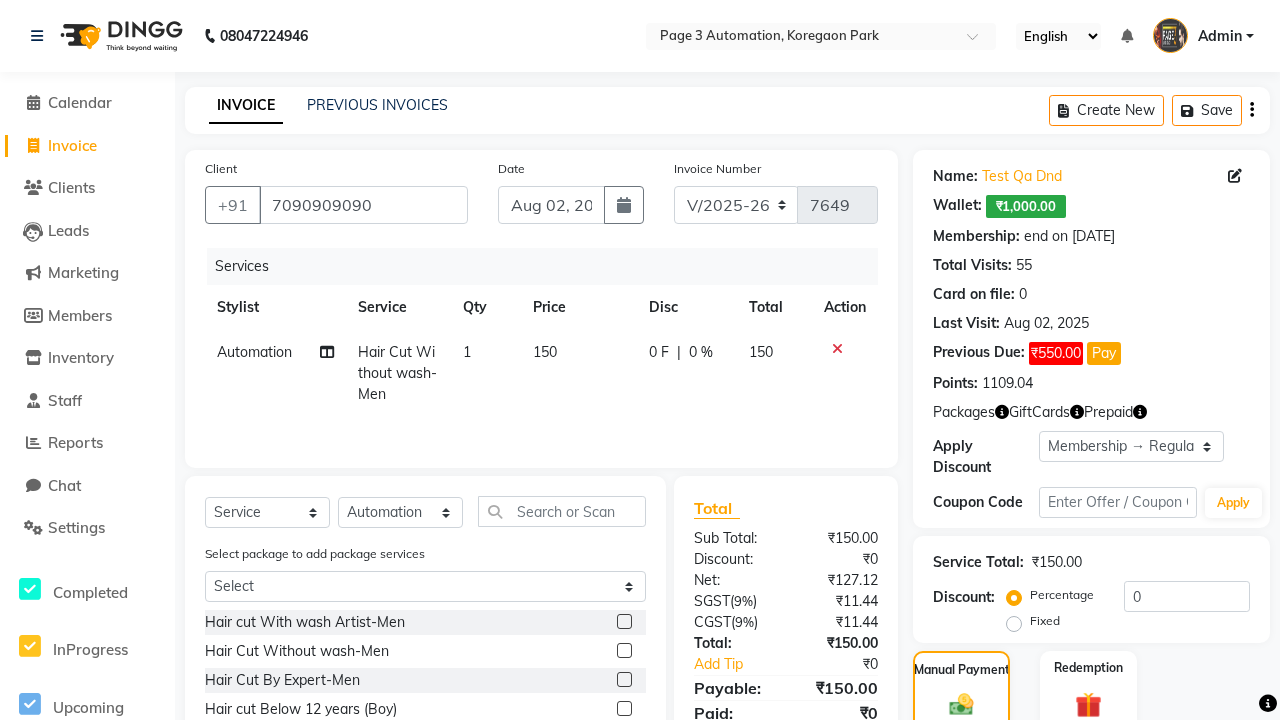 checkbox on "false" 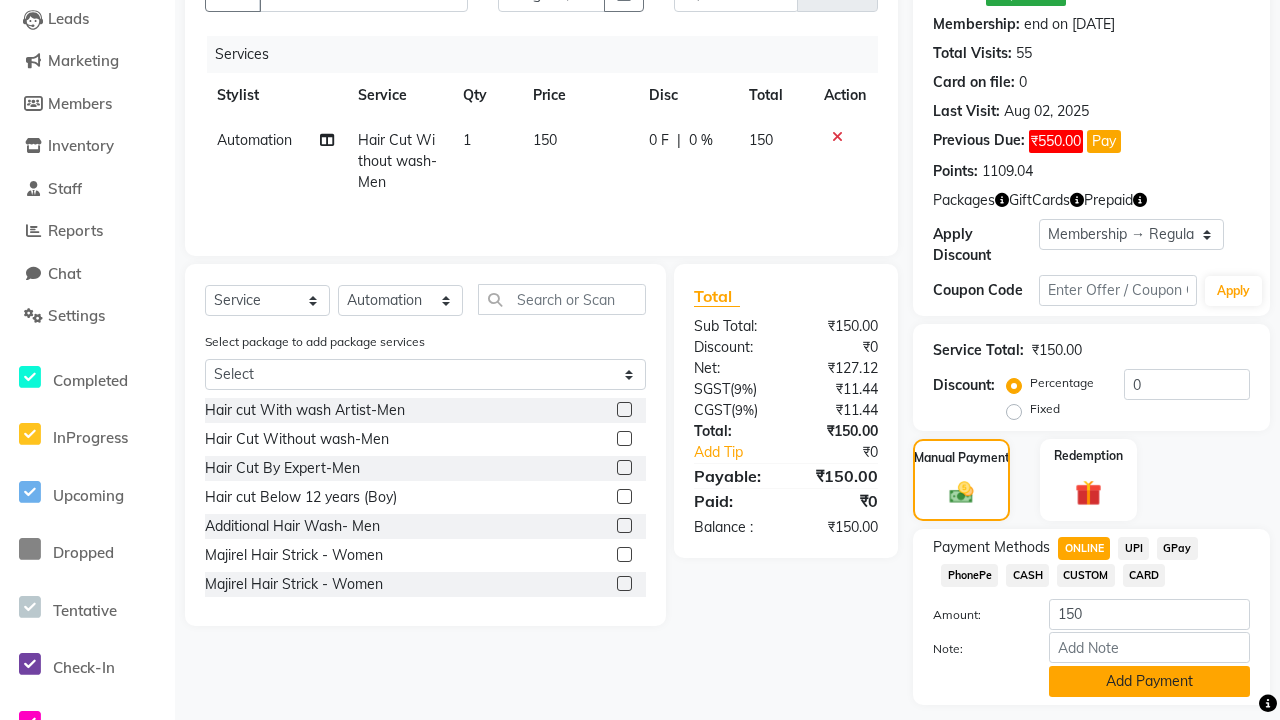 click on "Add Payment" 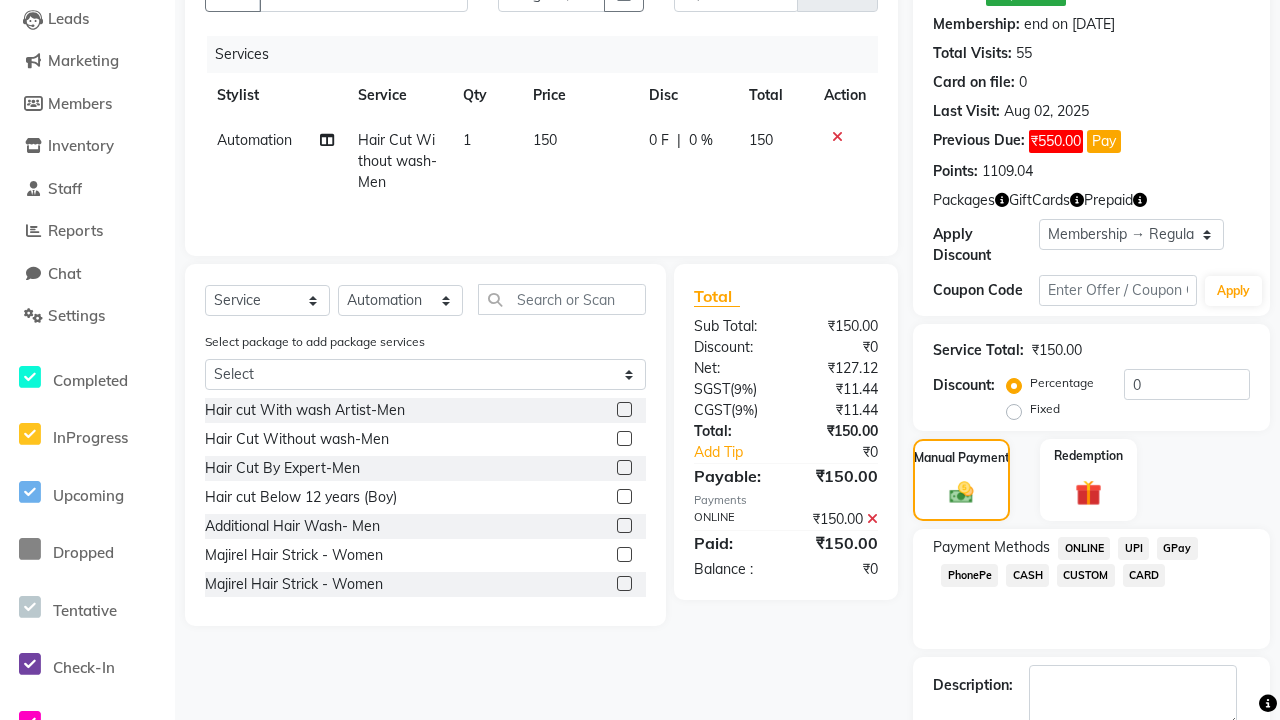 scroll, scrollTop: 325, scrollLeft: 0, axis: vertical 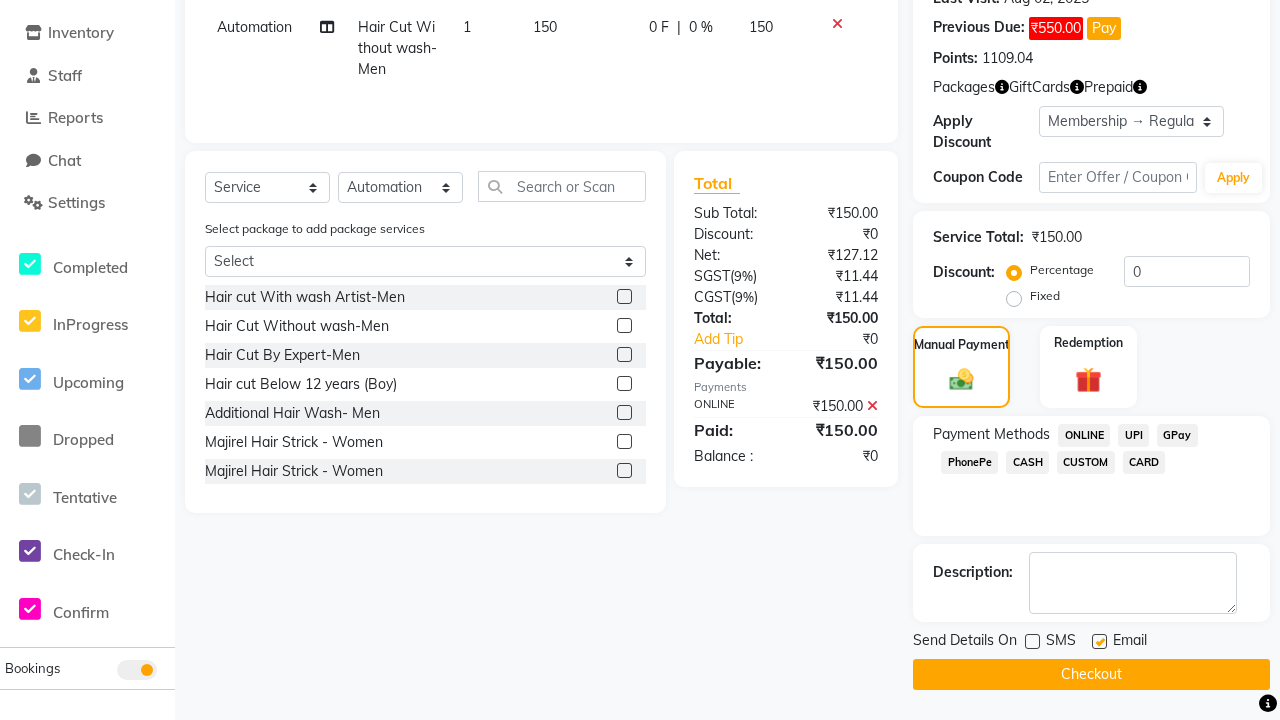 click 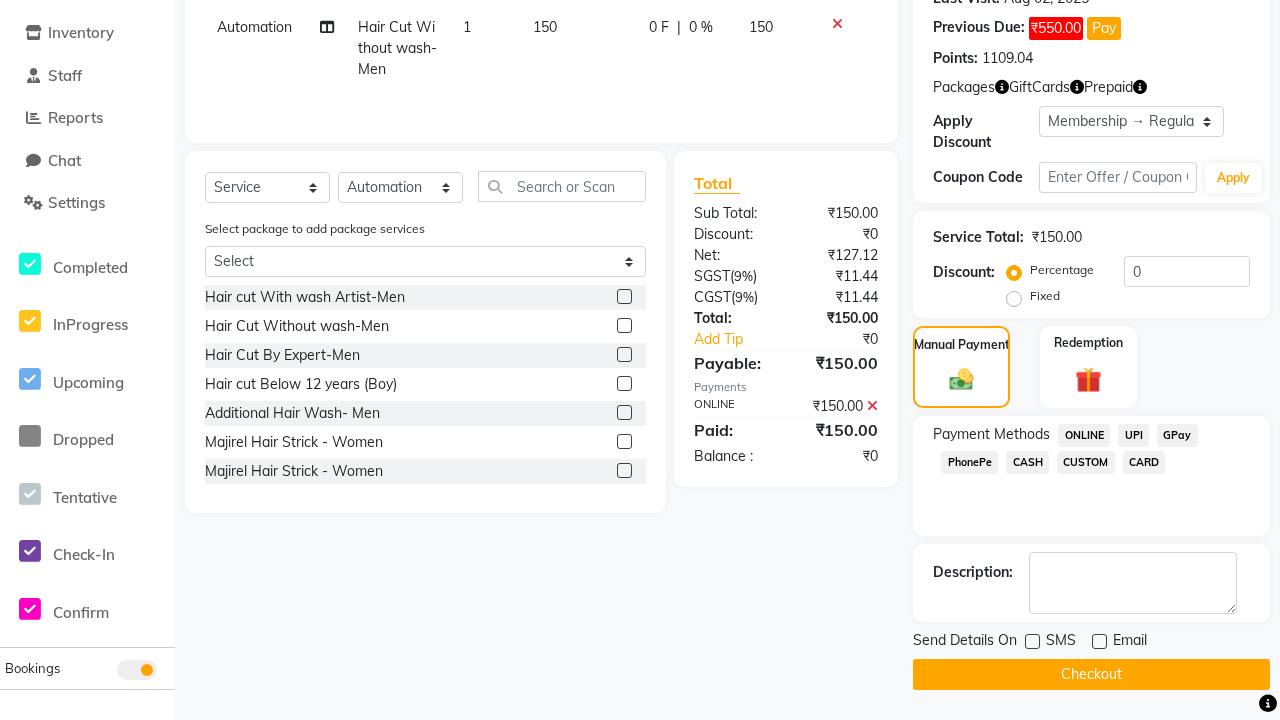 click on "Checkout" 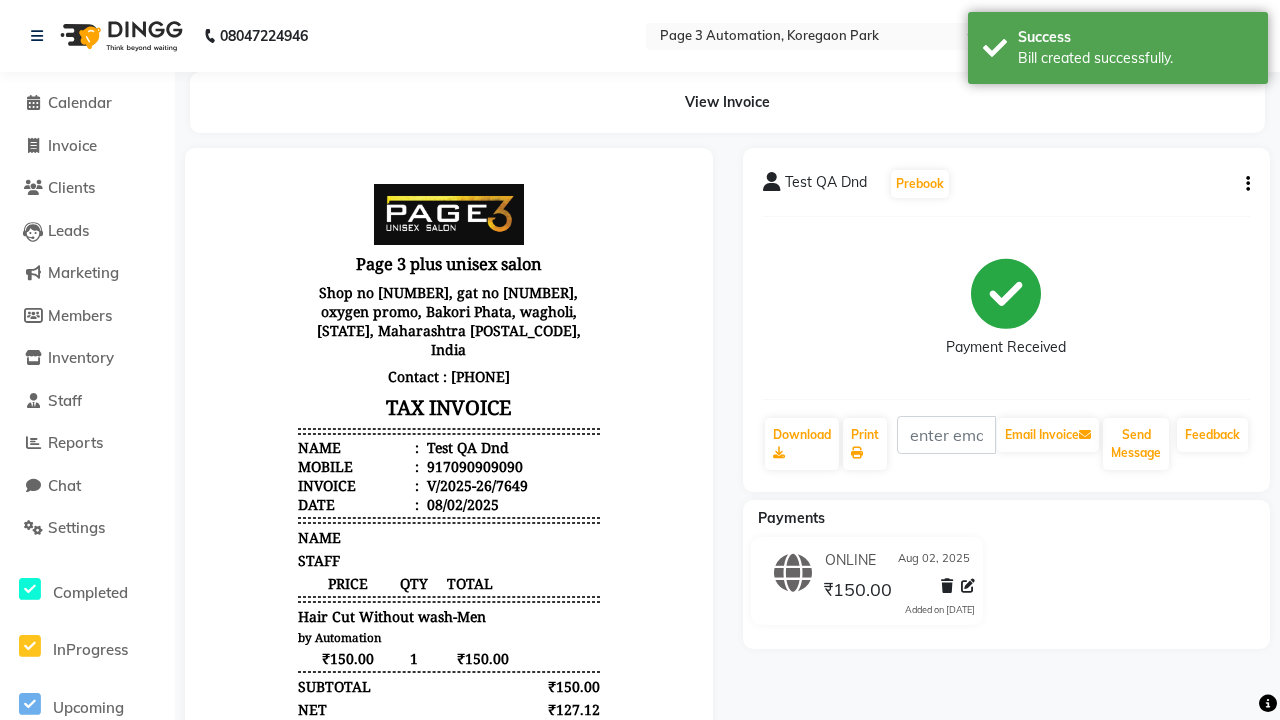 scroll, scrollTop: 0, scrollLeft: 0, axis: both 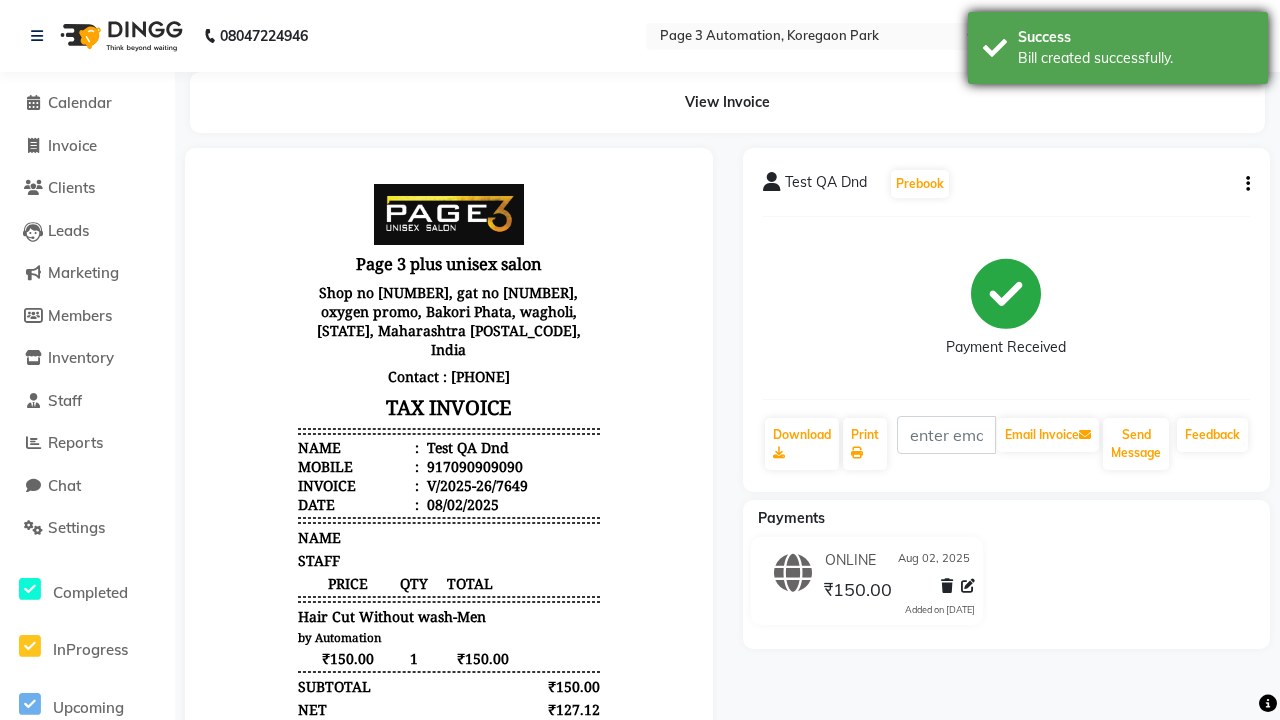 click on "Bill created successfully." at bounding box center [1135, 58] 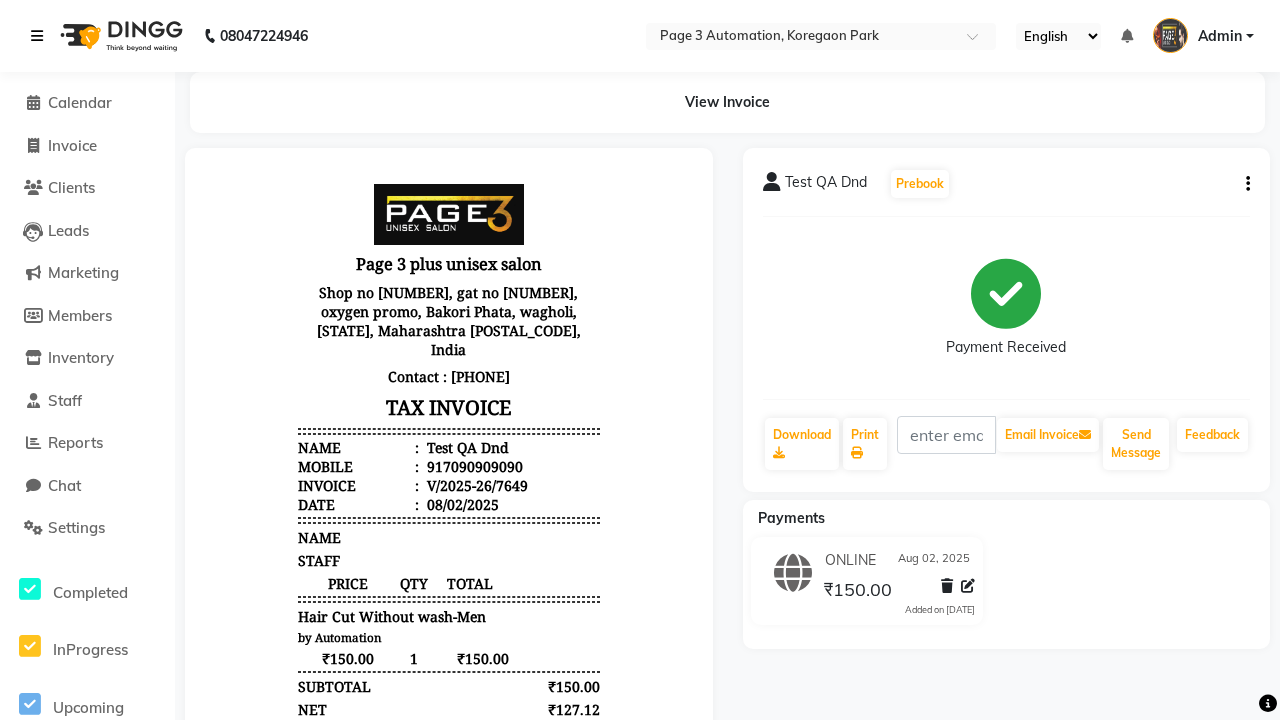 click at bounding box center [37, 36] 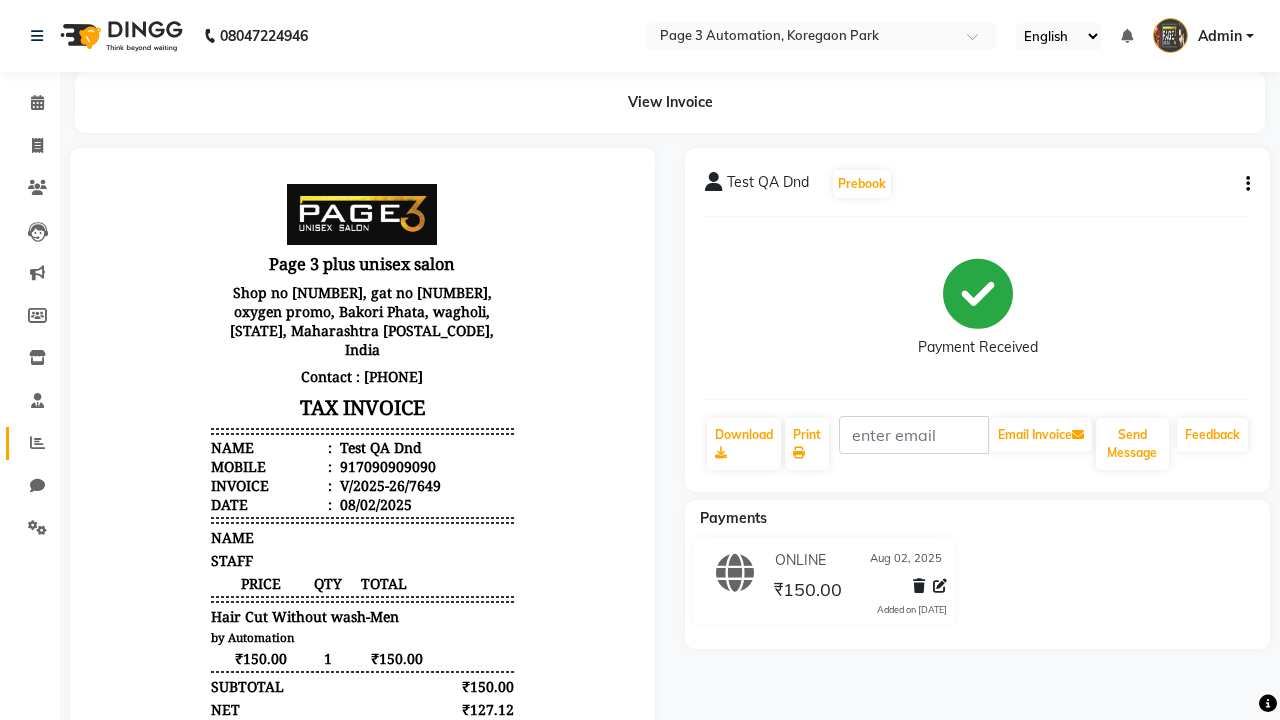 click 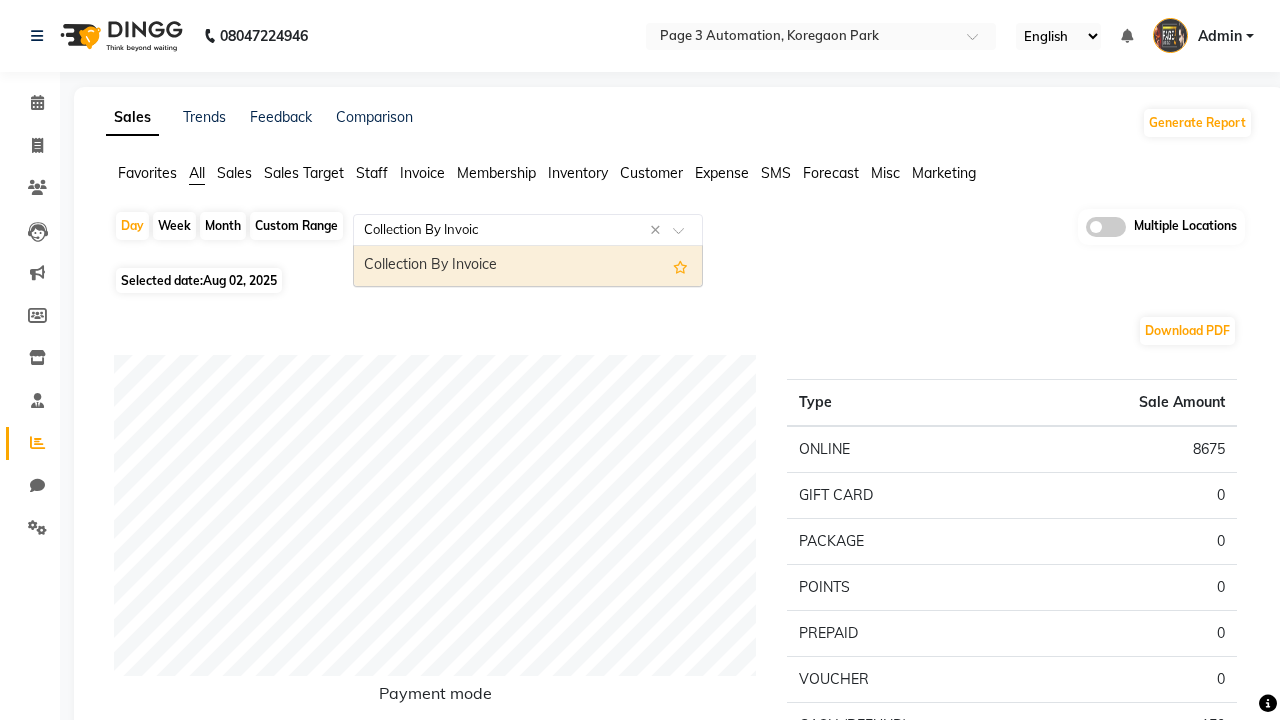 type on "Collection By Invoice" 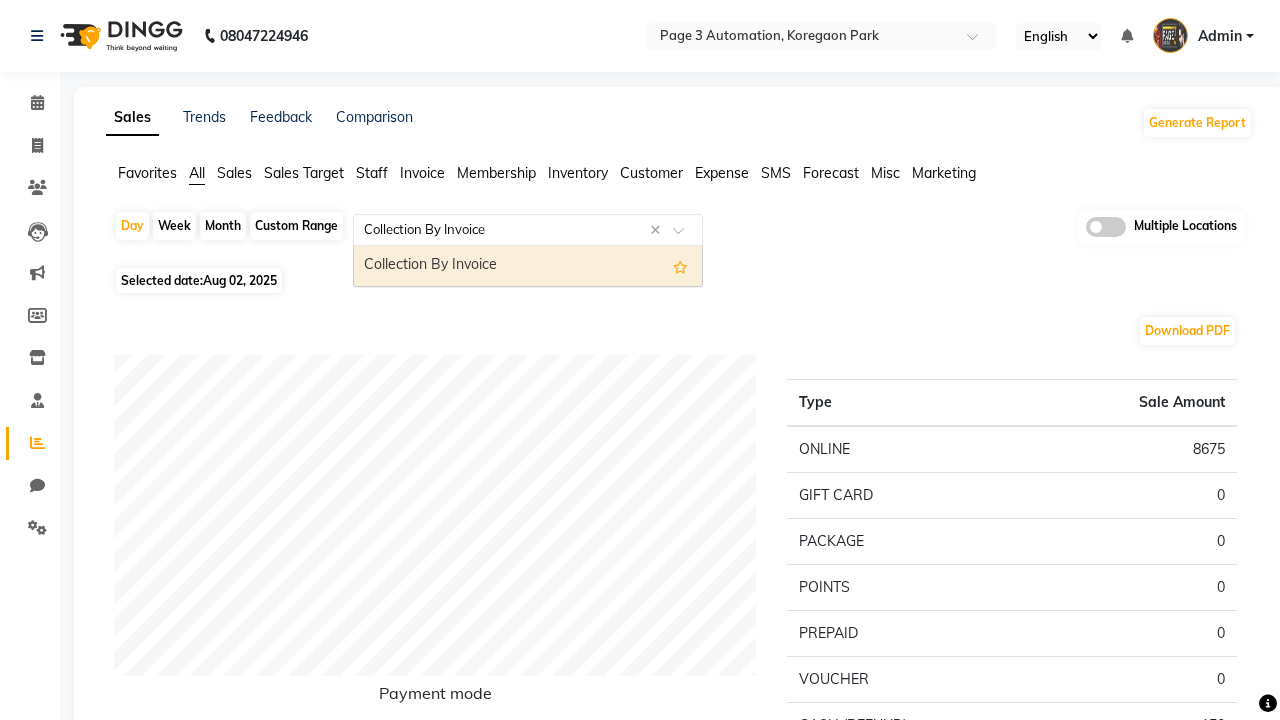 click on "Collection By Invoice" at bounding box center (528, 266) 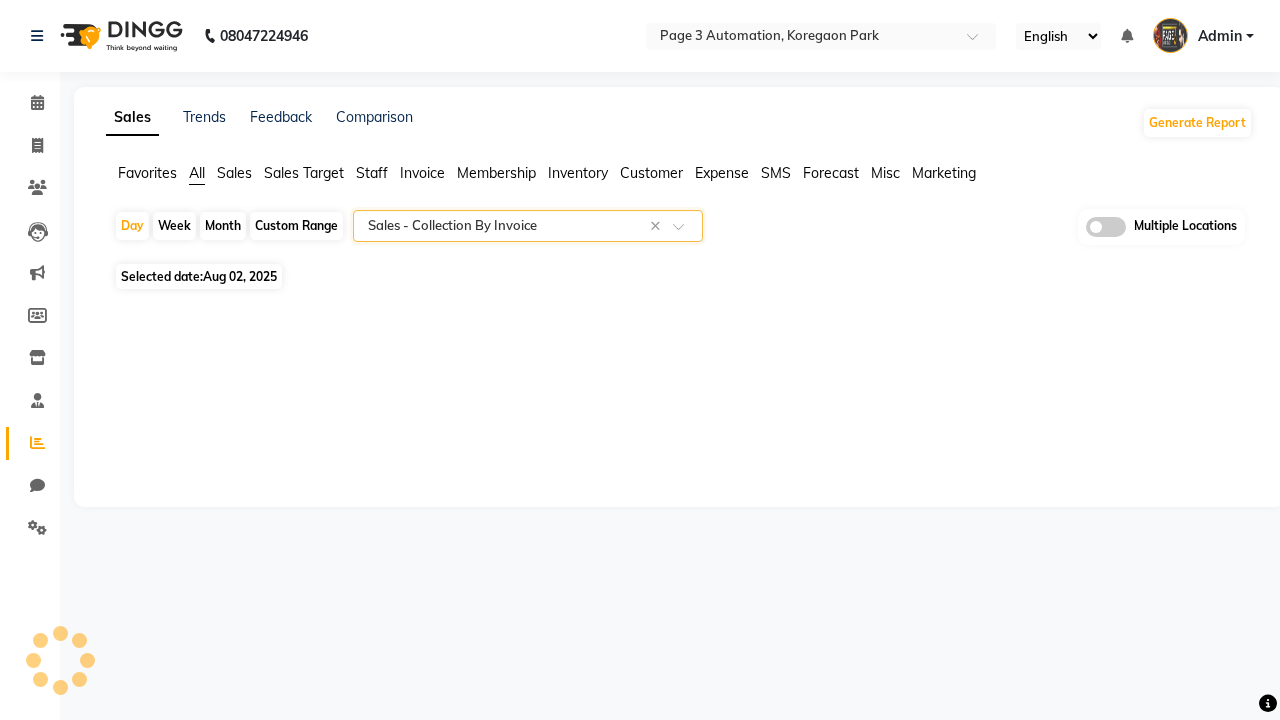 select on "full_report" 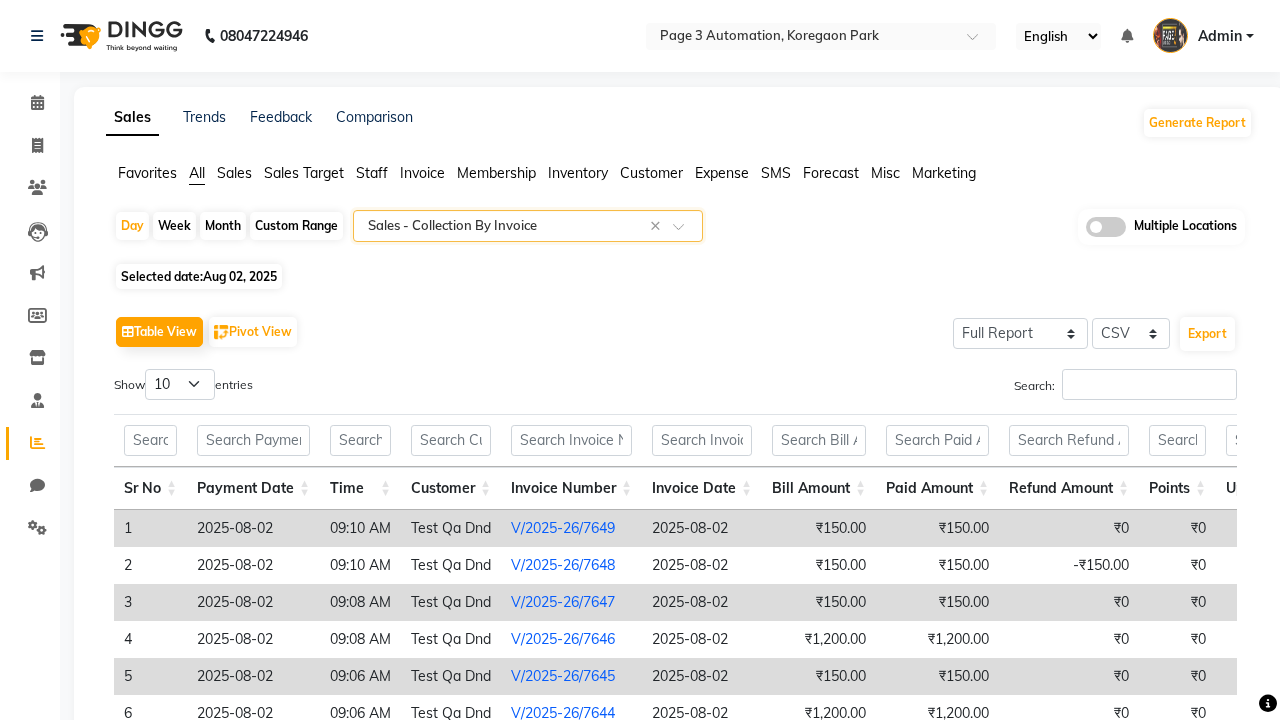 click on "Admin" at bounding box center [1220, 36] 